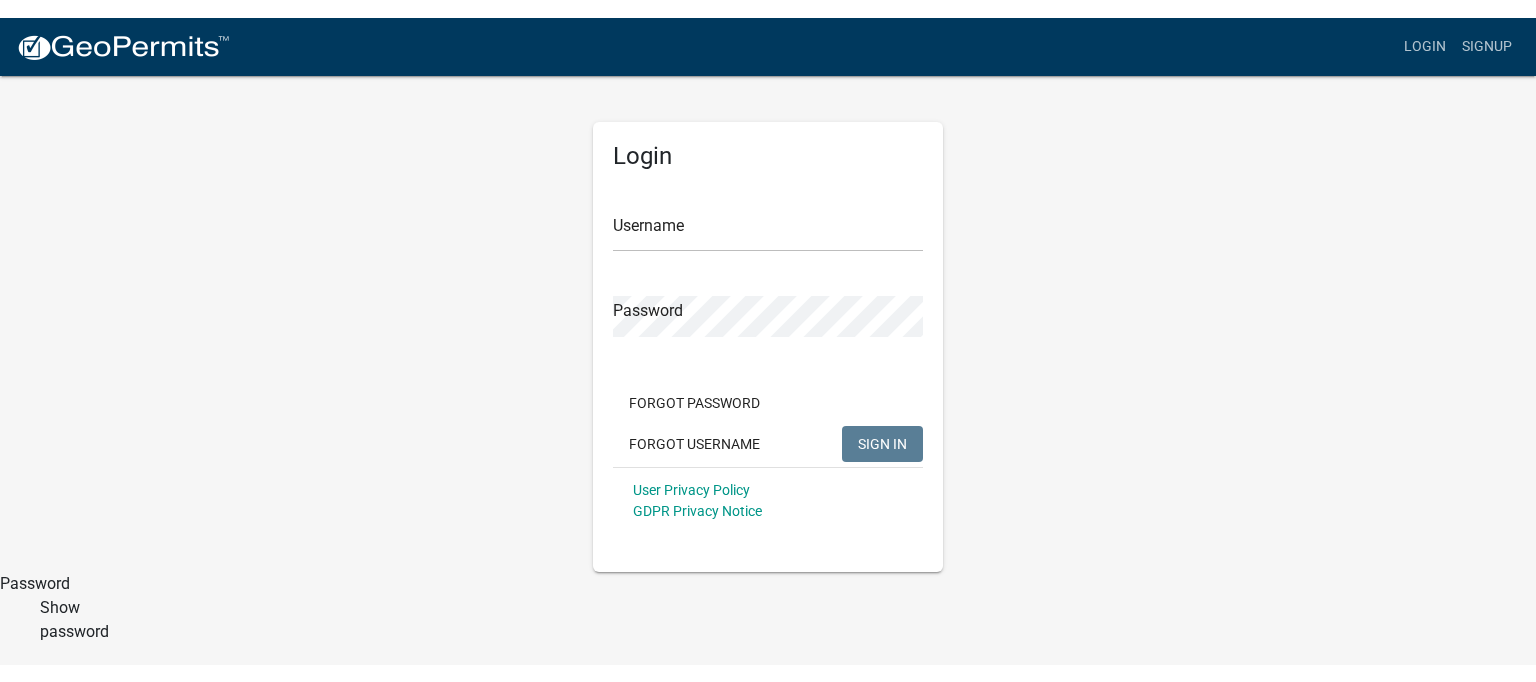 scroll, scrollTop: 0, scrollLeft: 0, axis: both 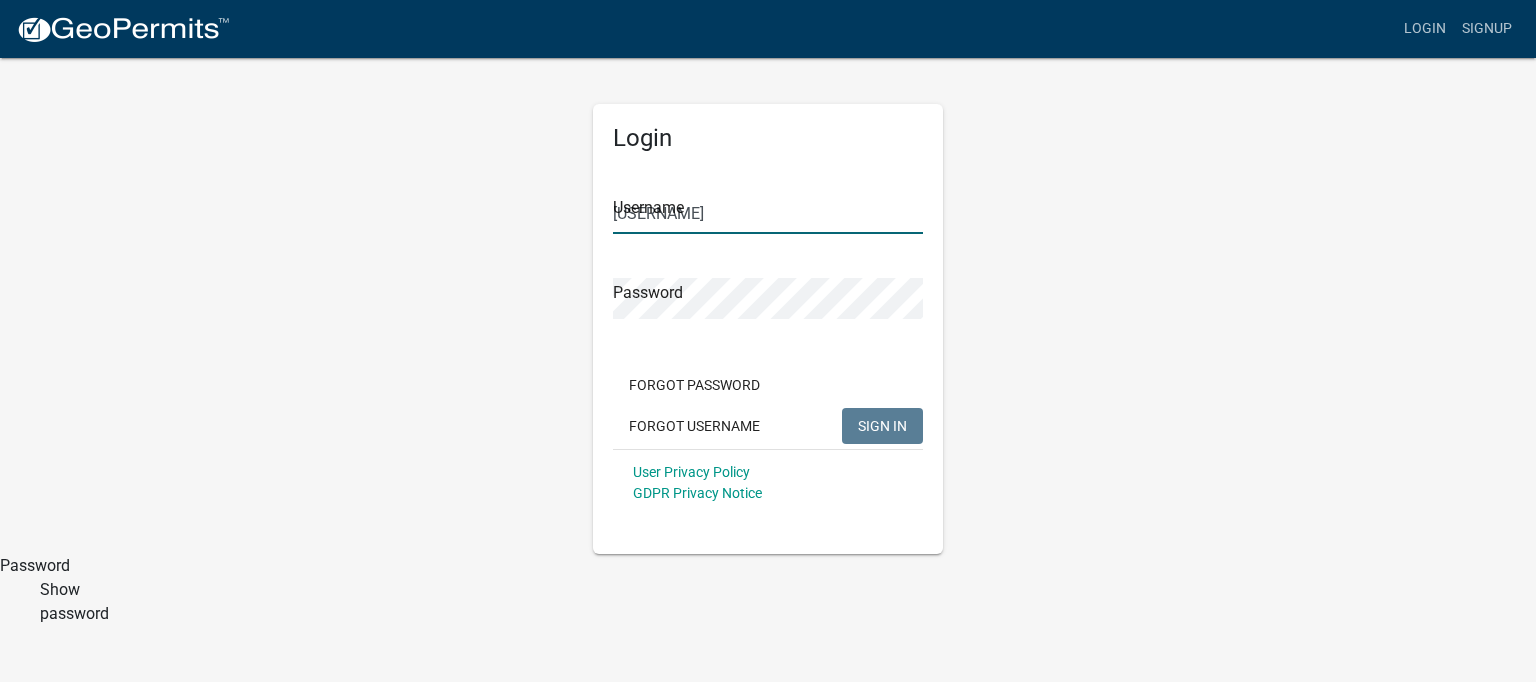 click on "dbramlett" at bounding box center (768, 213) 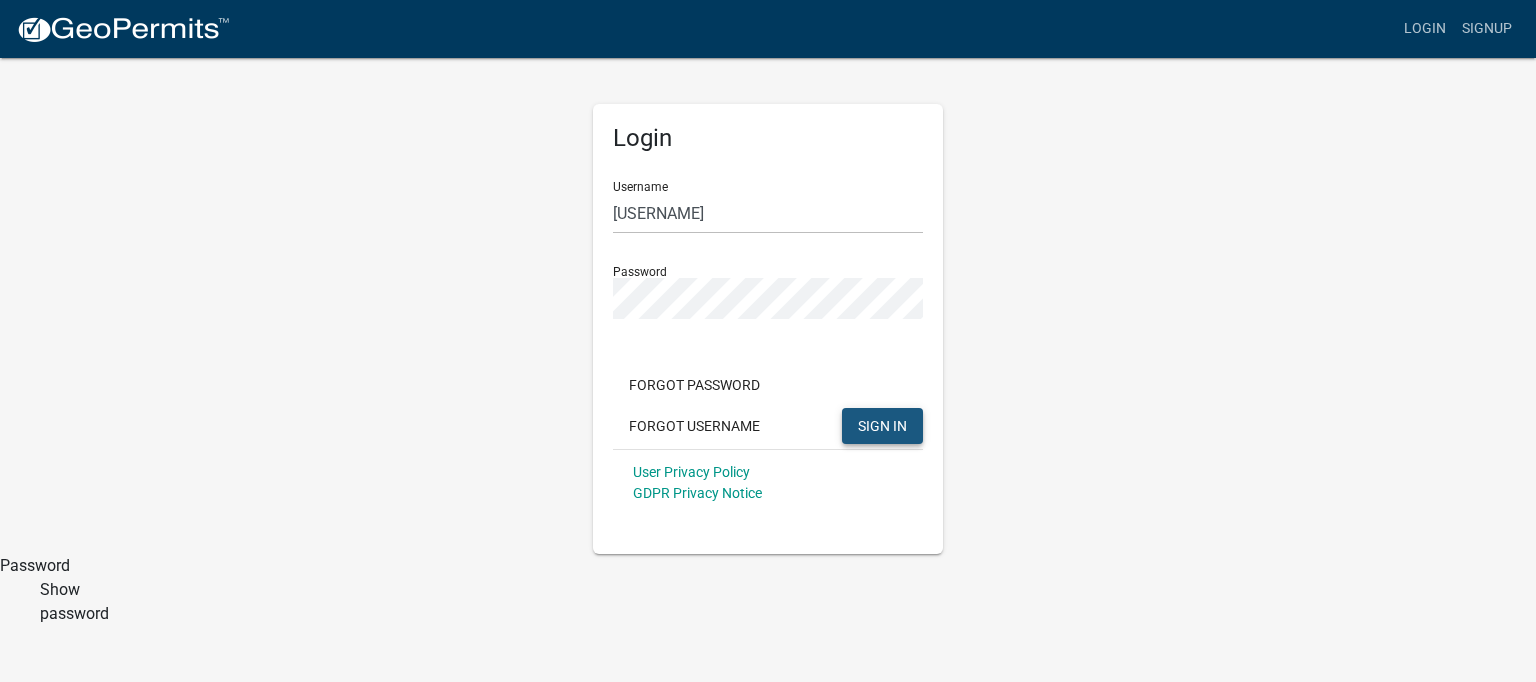 click on "SIGN IN" 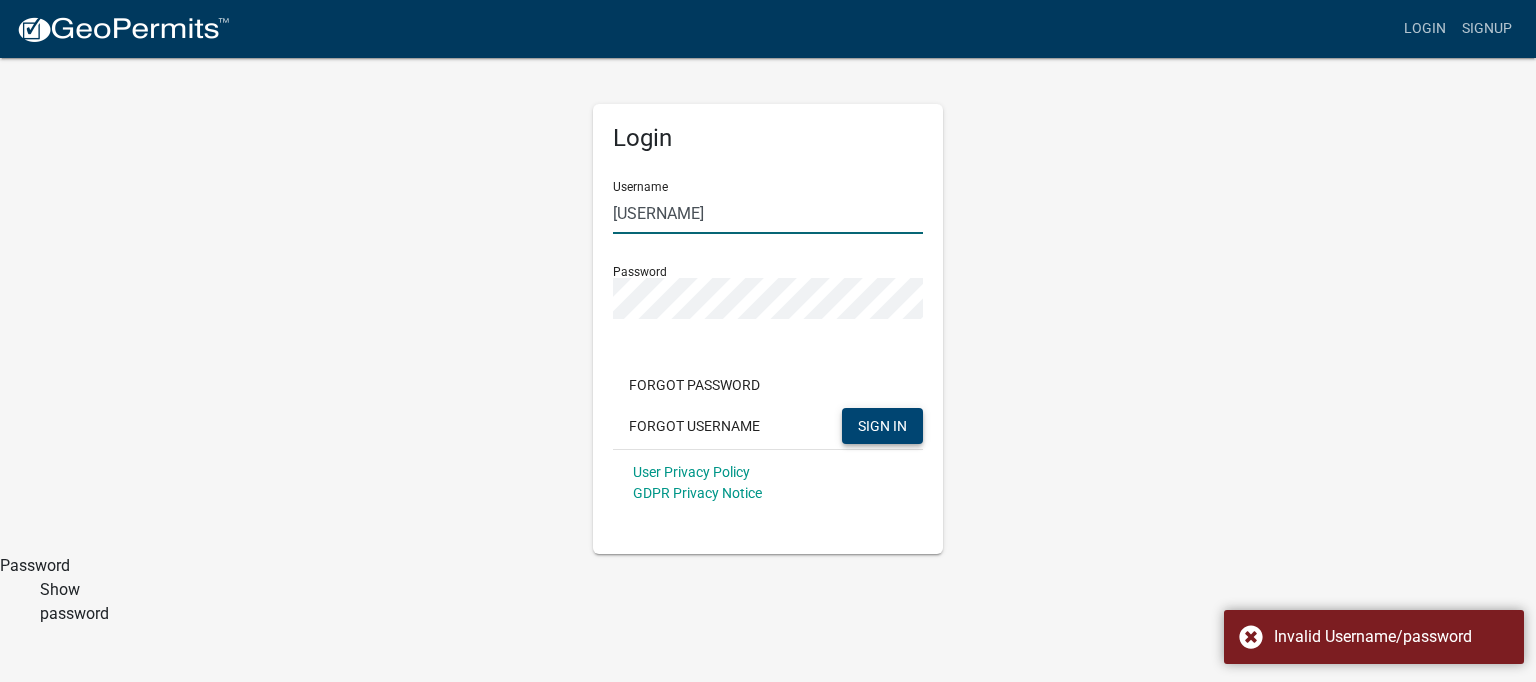 click on "dbramlett" at bounding box center (768, 213) 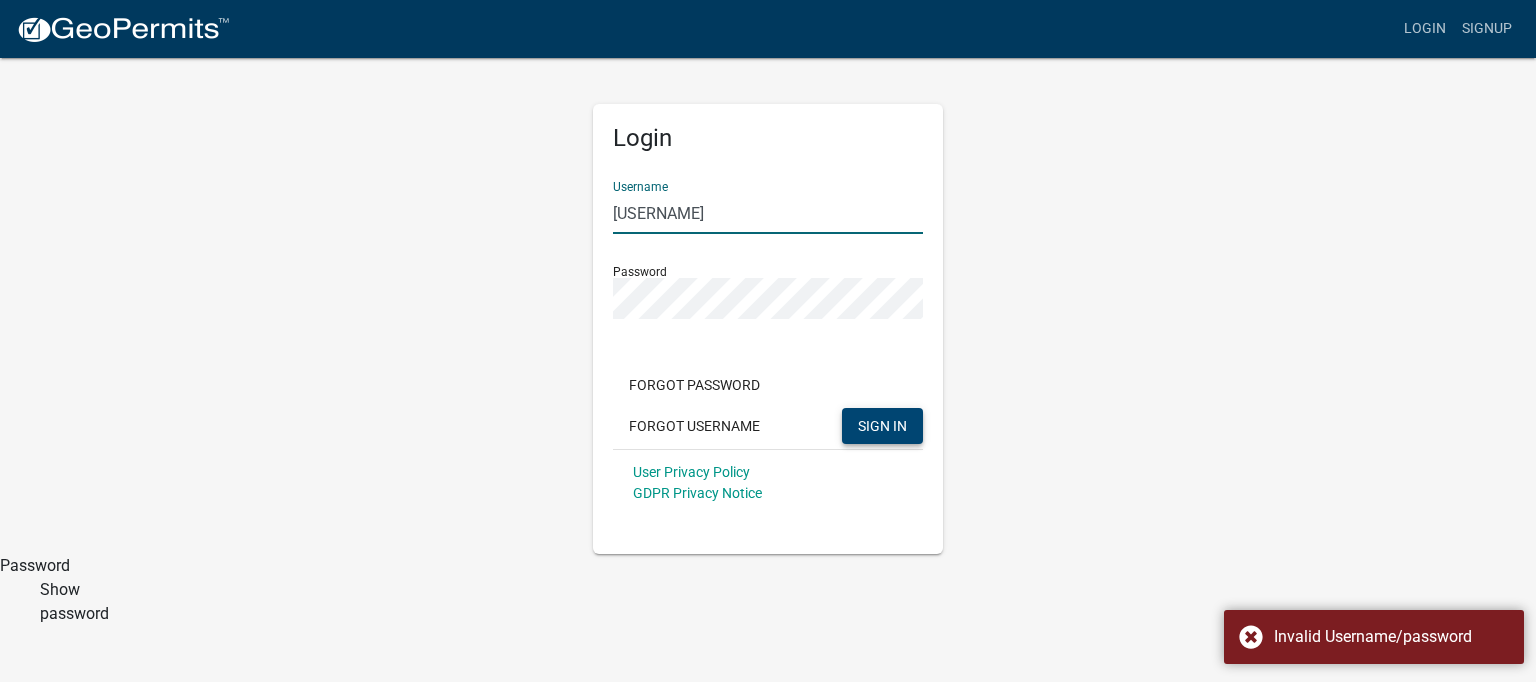 drag, startPoint x: 736, startPoint y: 212, endPoint x: 417, endPoint y: 165, distance: 322.4438 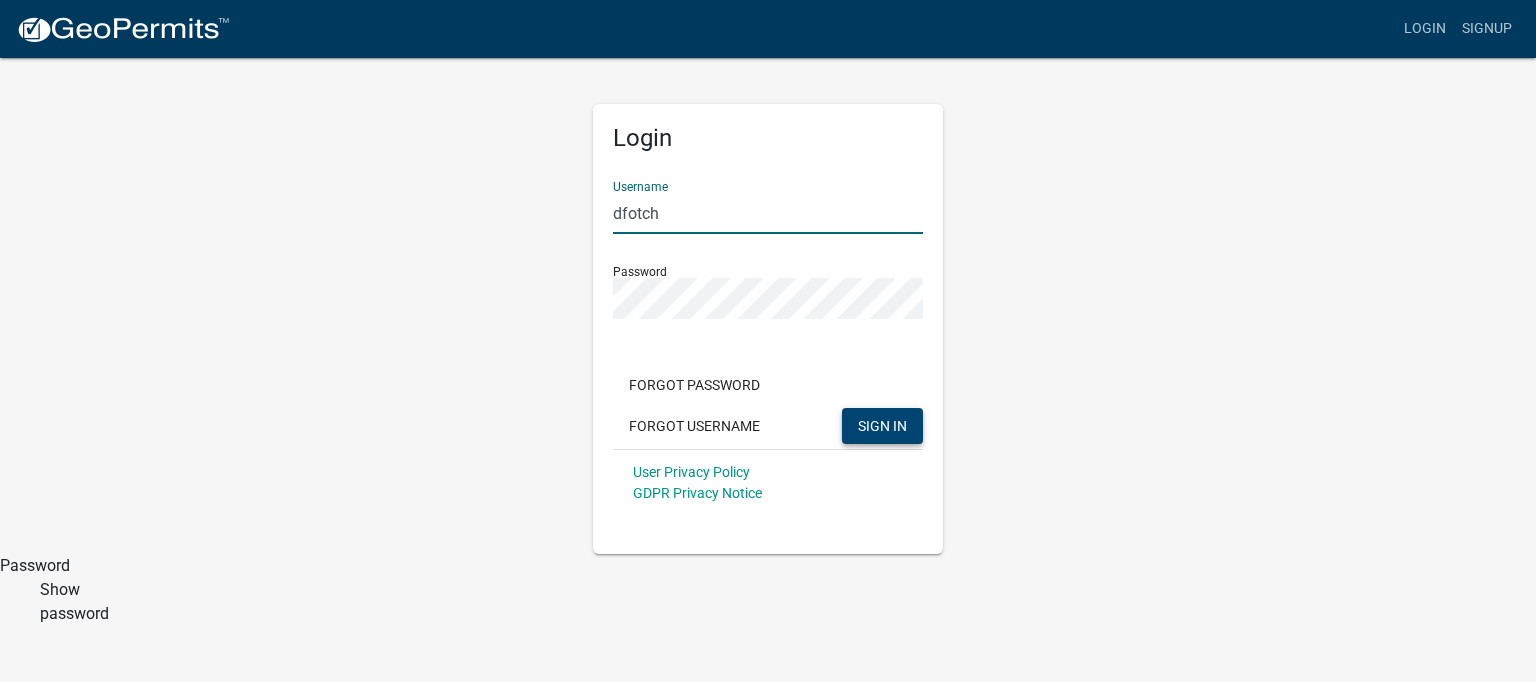 type on "dfotch" 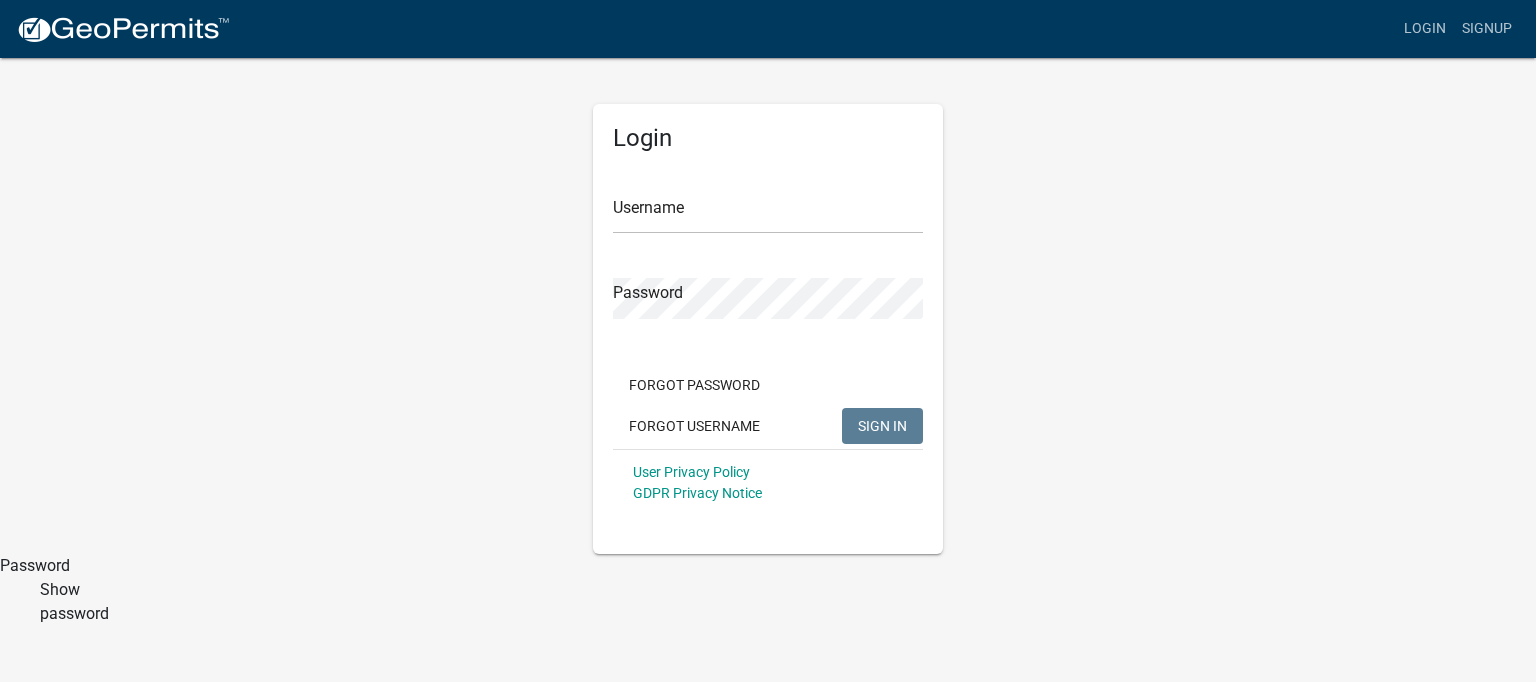 scroll, scrollTop: 0, scrollLeft: 0, axis: both 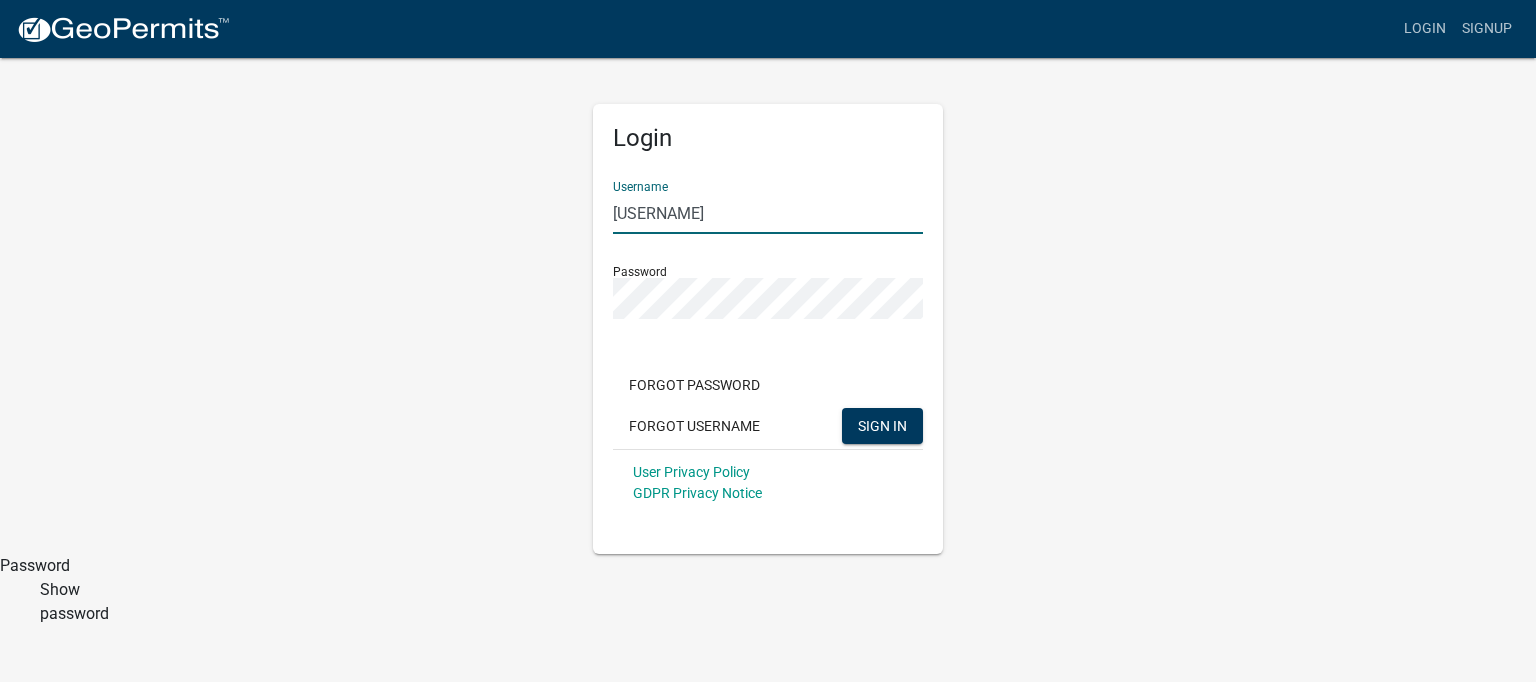 drag, startPoint x: 678, startPoint y: 213, endPoint x: 480, endPoint y: 191, distance: 199.21848 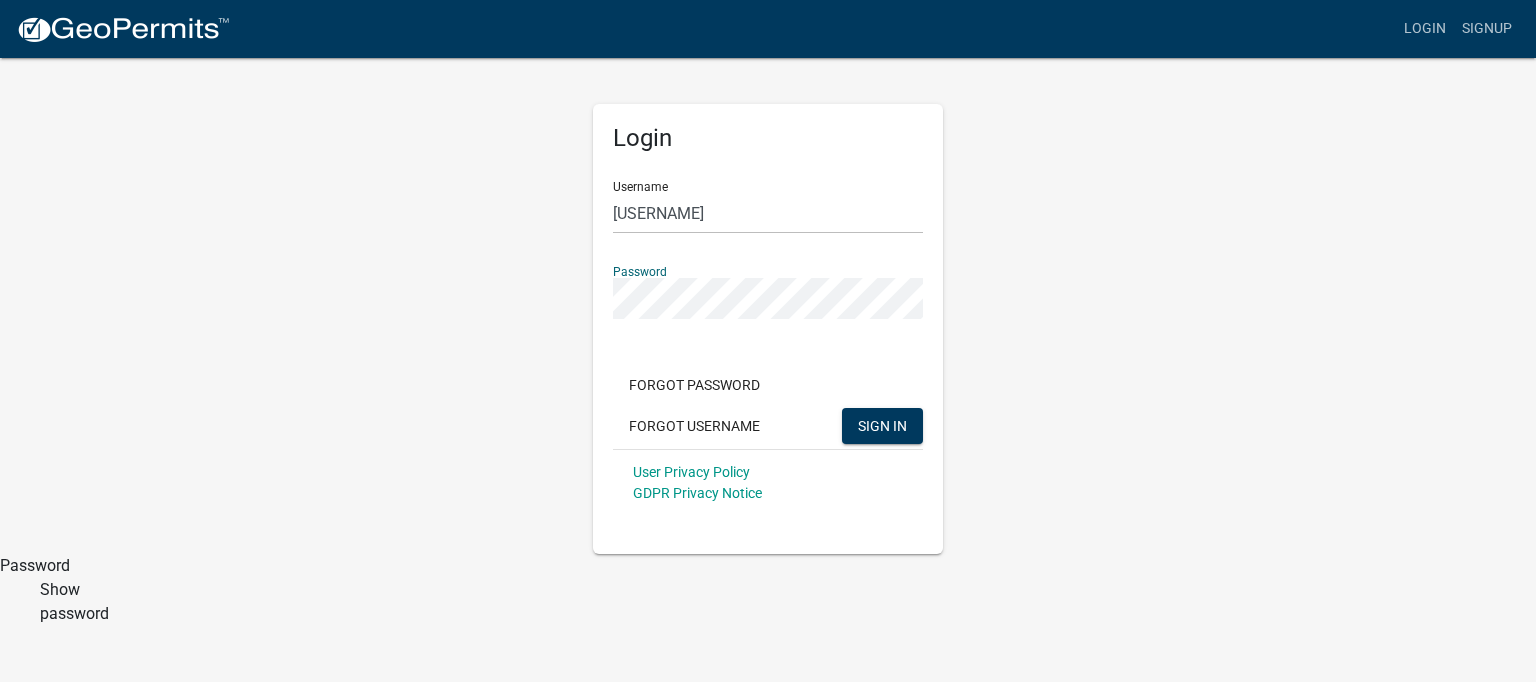 click on "Login Username davidfotch Password  Forgot Password   Forgot Username  SIGN IN User Privacy Policy GDPR Privacy Notice" 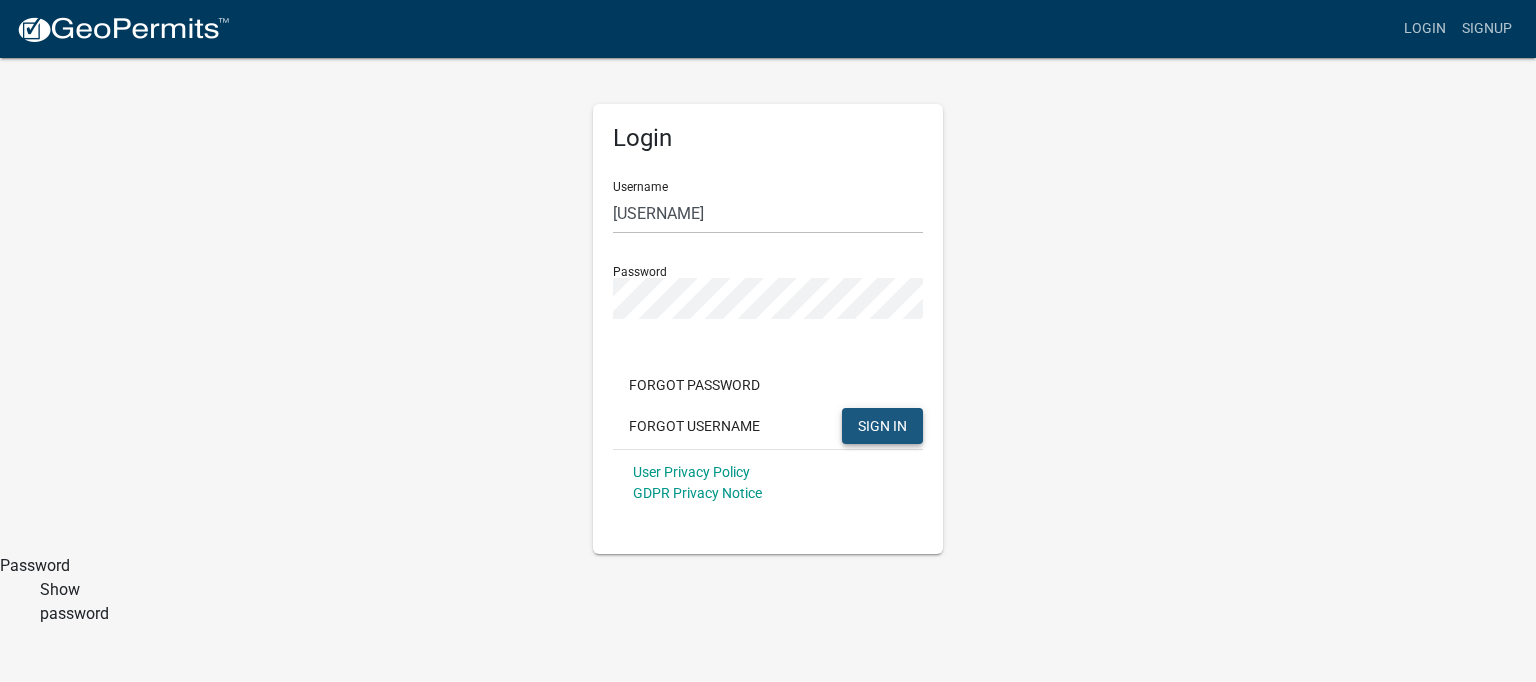 click on "SIGN IN" 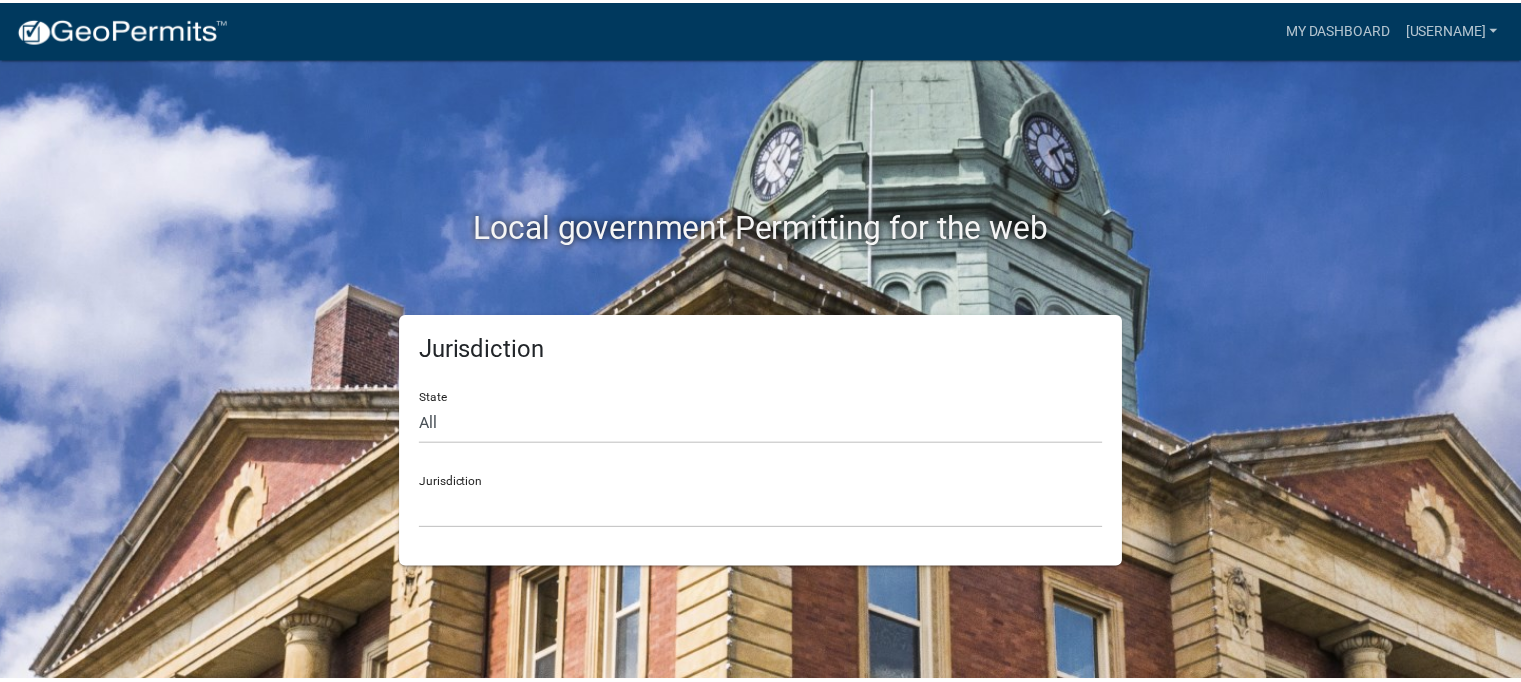 scroll, scrollTop: 0, scrollLeft: 0, axis: both 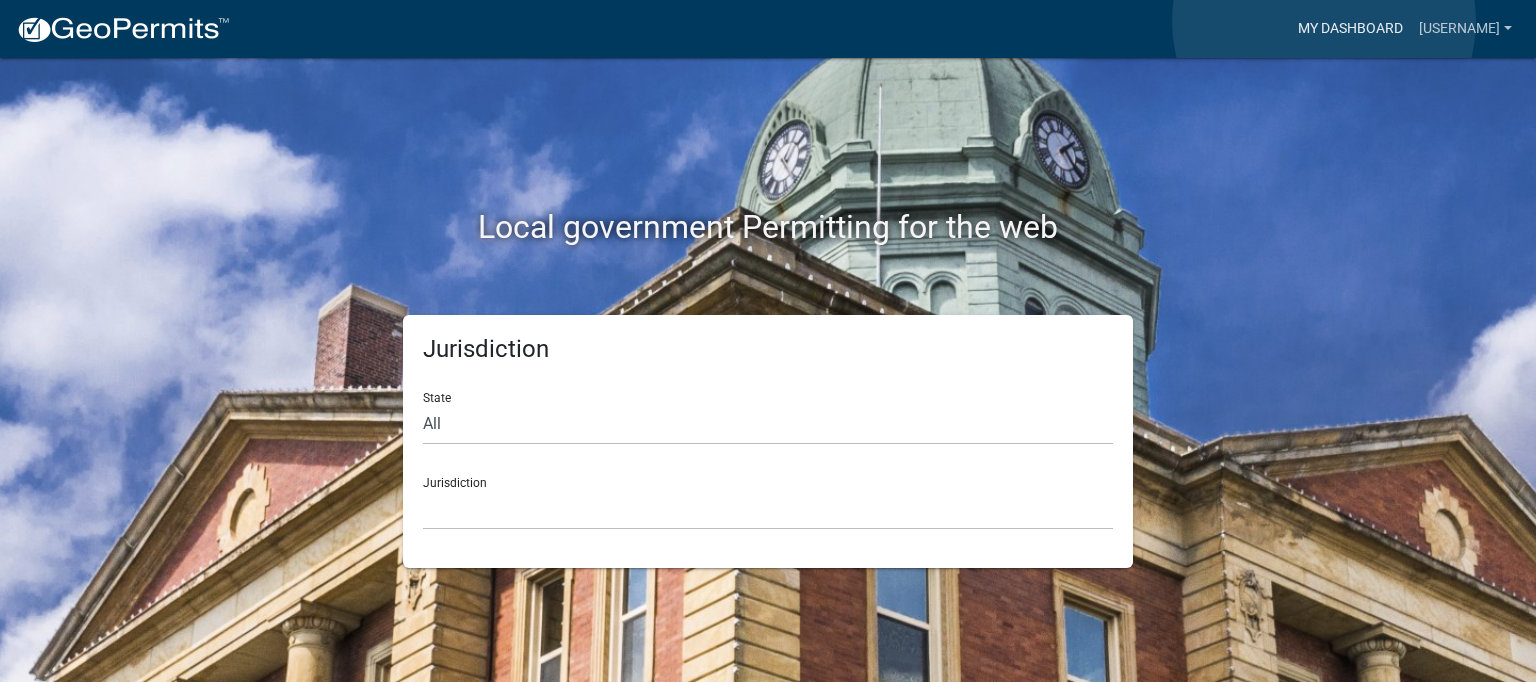 click on "My Dashboard" at bounding box center [1350, 29] 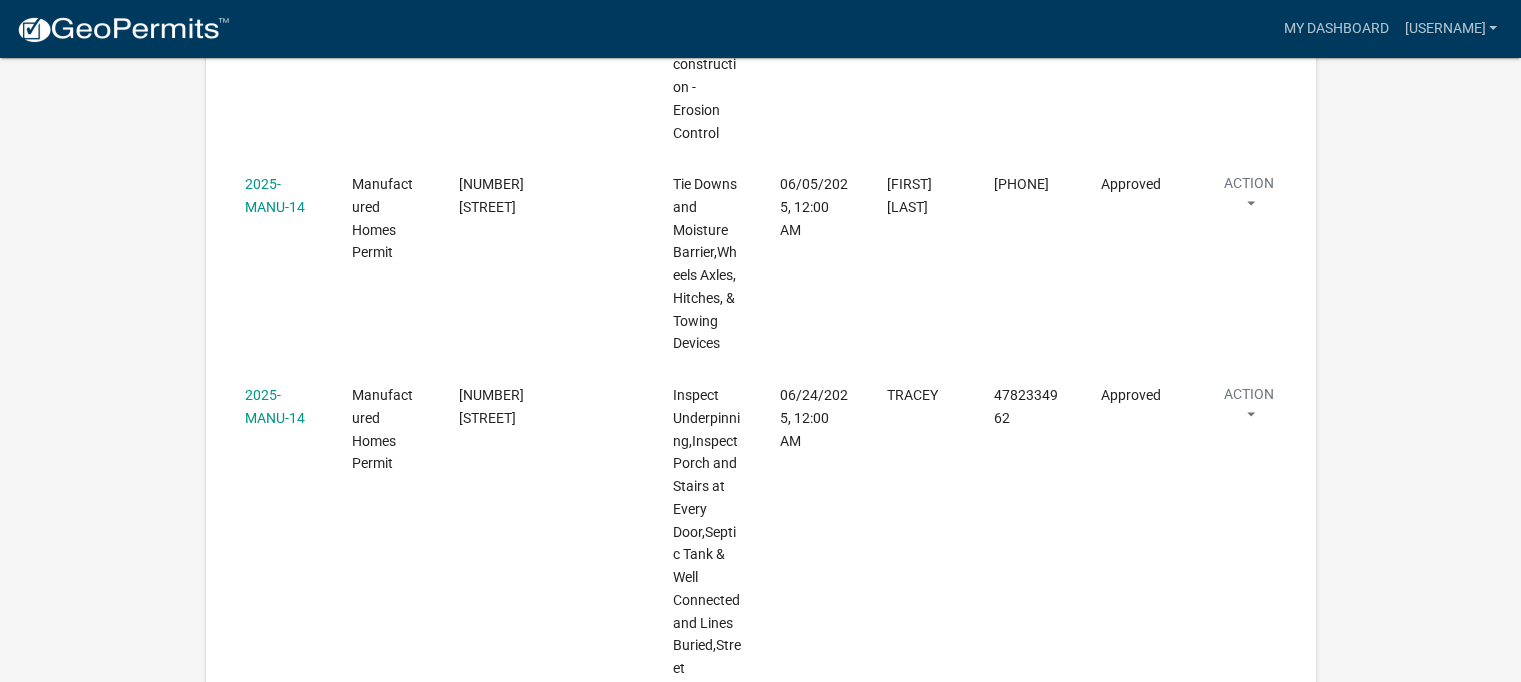 scroll, scrollTop: 2900, scrollLeft: 0, axis: vertical 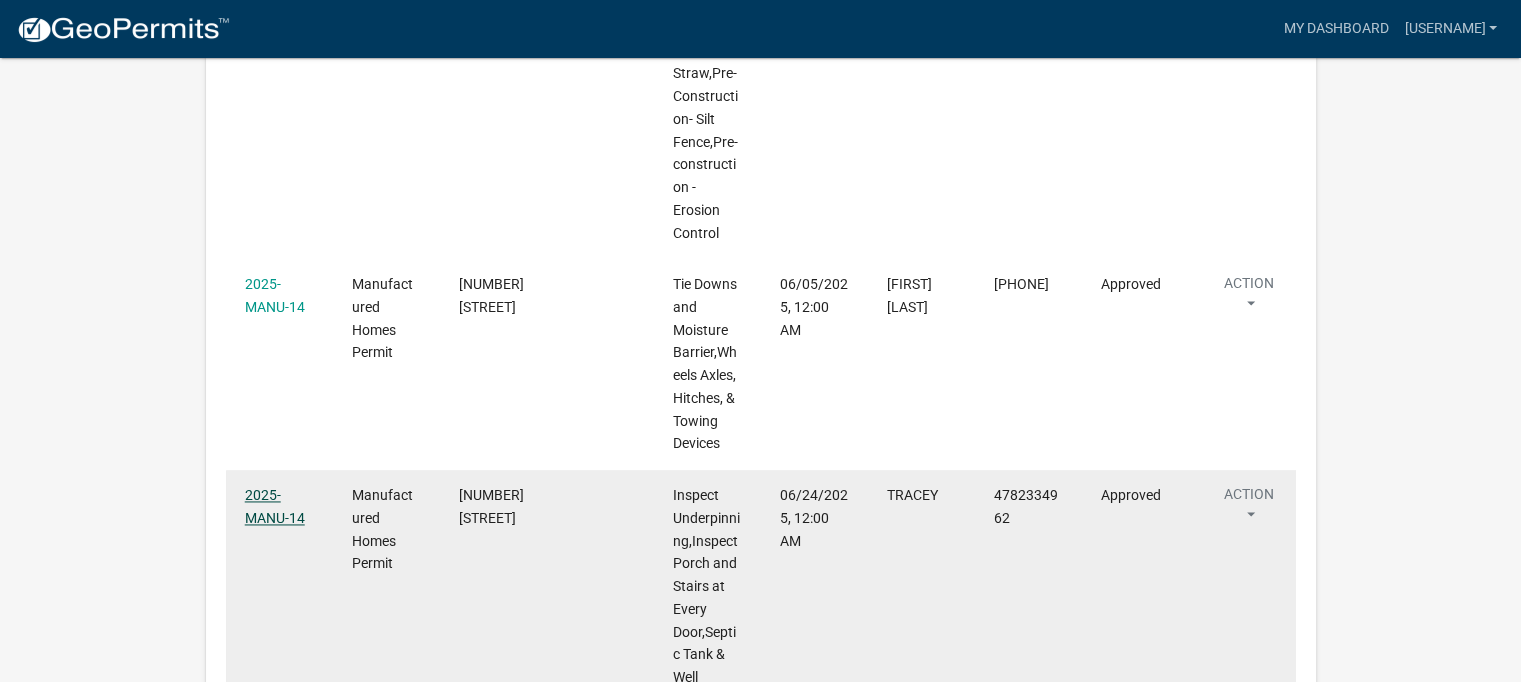 click on "2025-MANU-14" 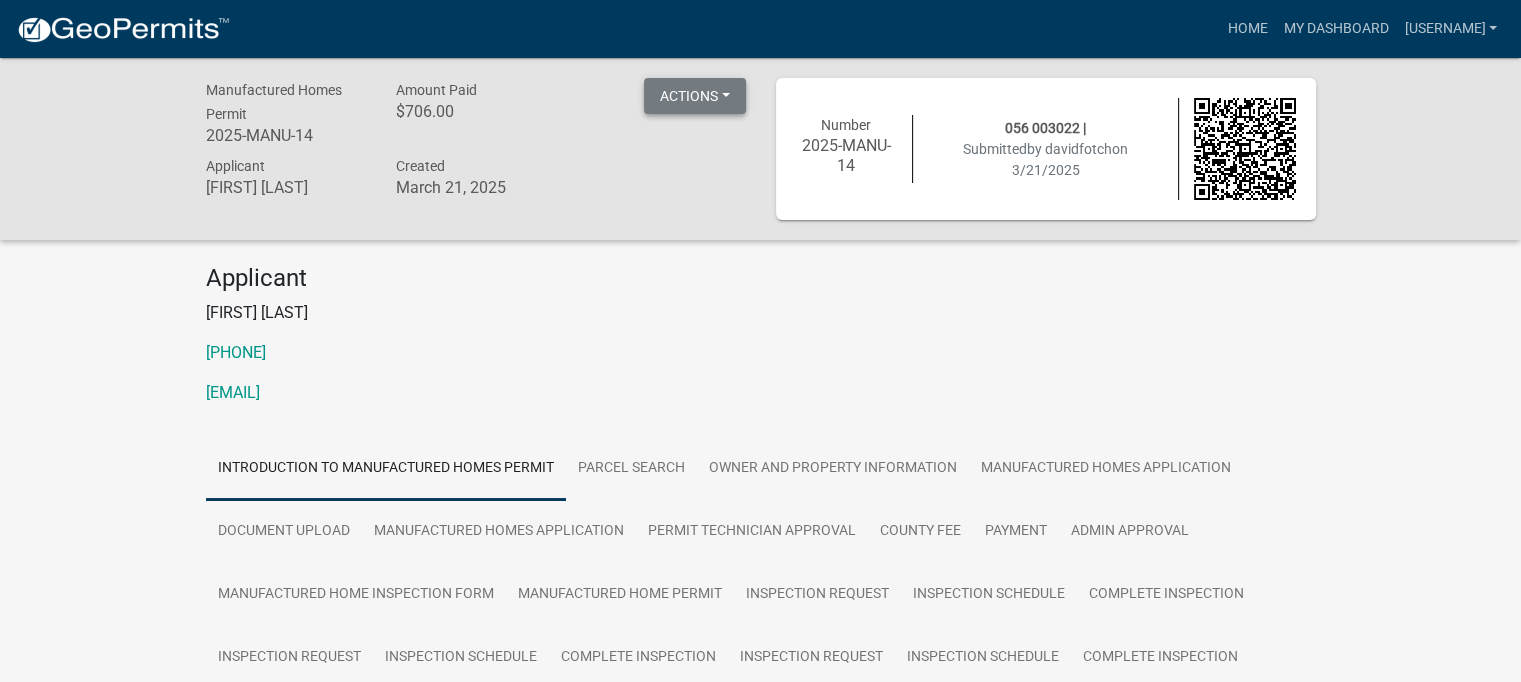 click on "Actions" at bounding box center [695, 96] 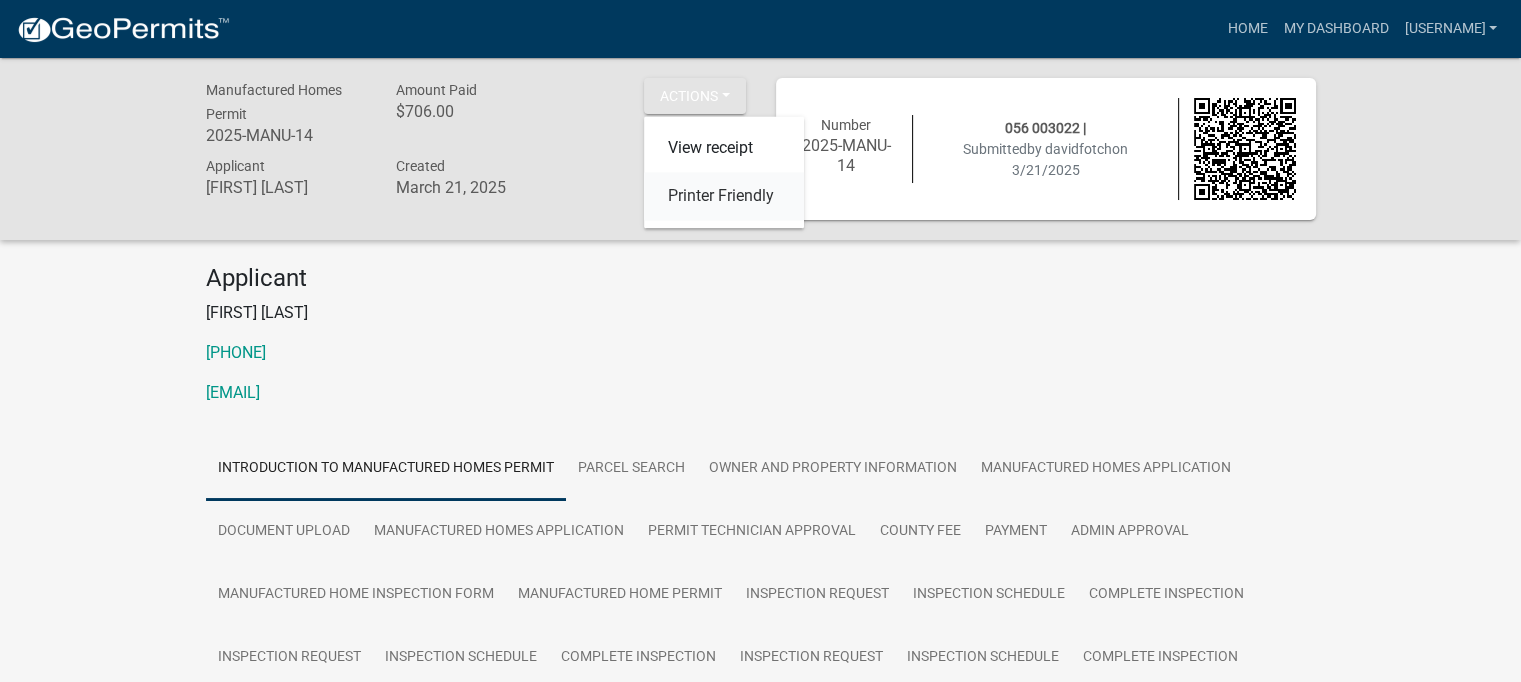 click on "Printer Friendly" 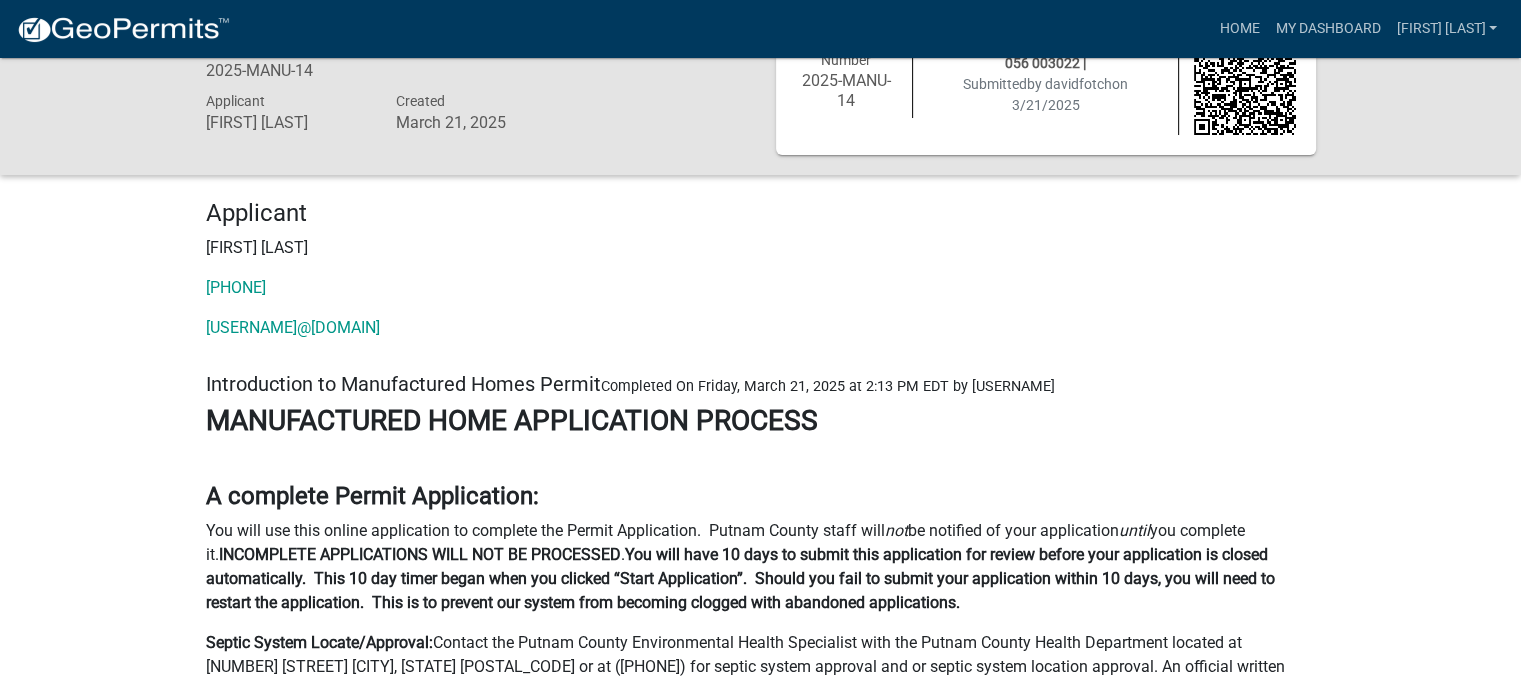 scroll, scrollTop: 0, scrollLeft: 0, axis: both 